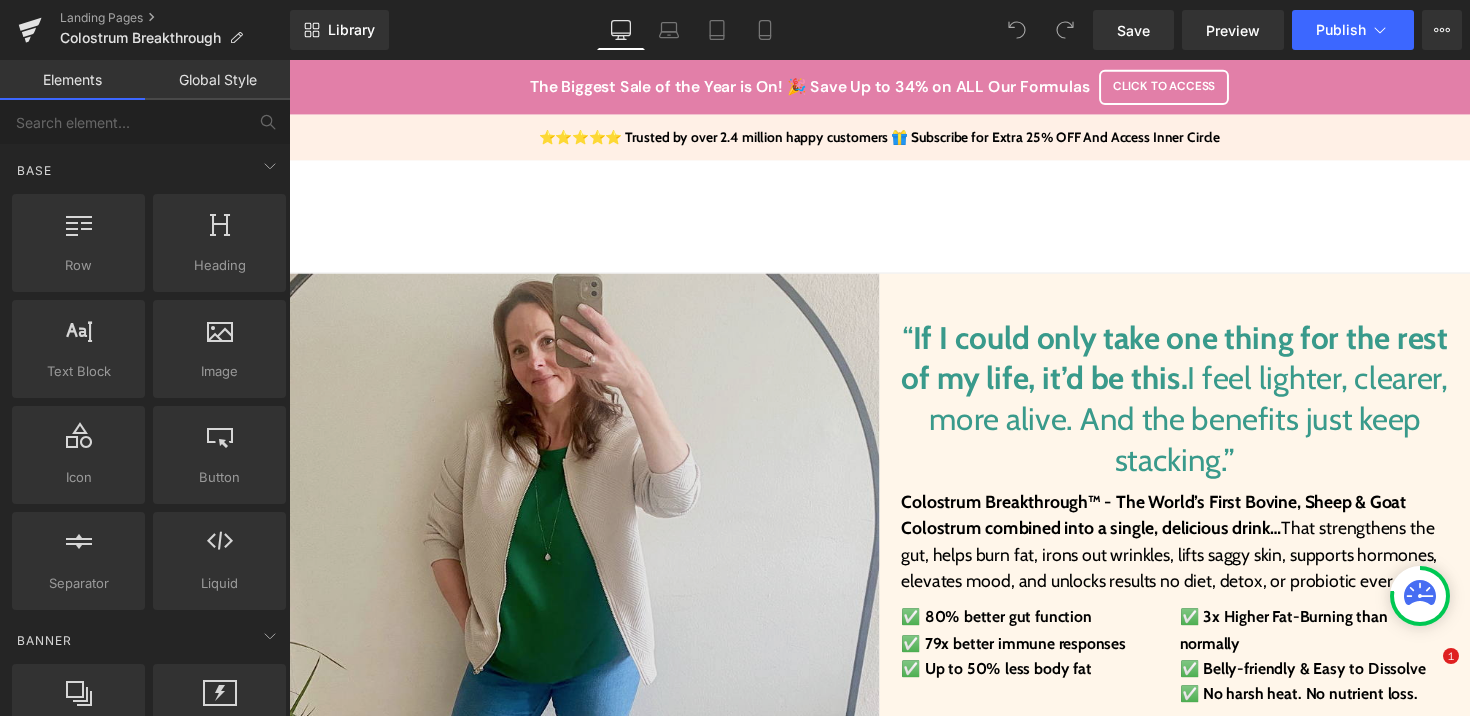 scroll, scrollTop: 0, scrollLeft: 0, axis: both 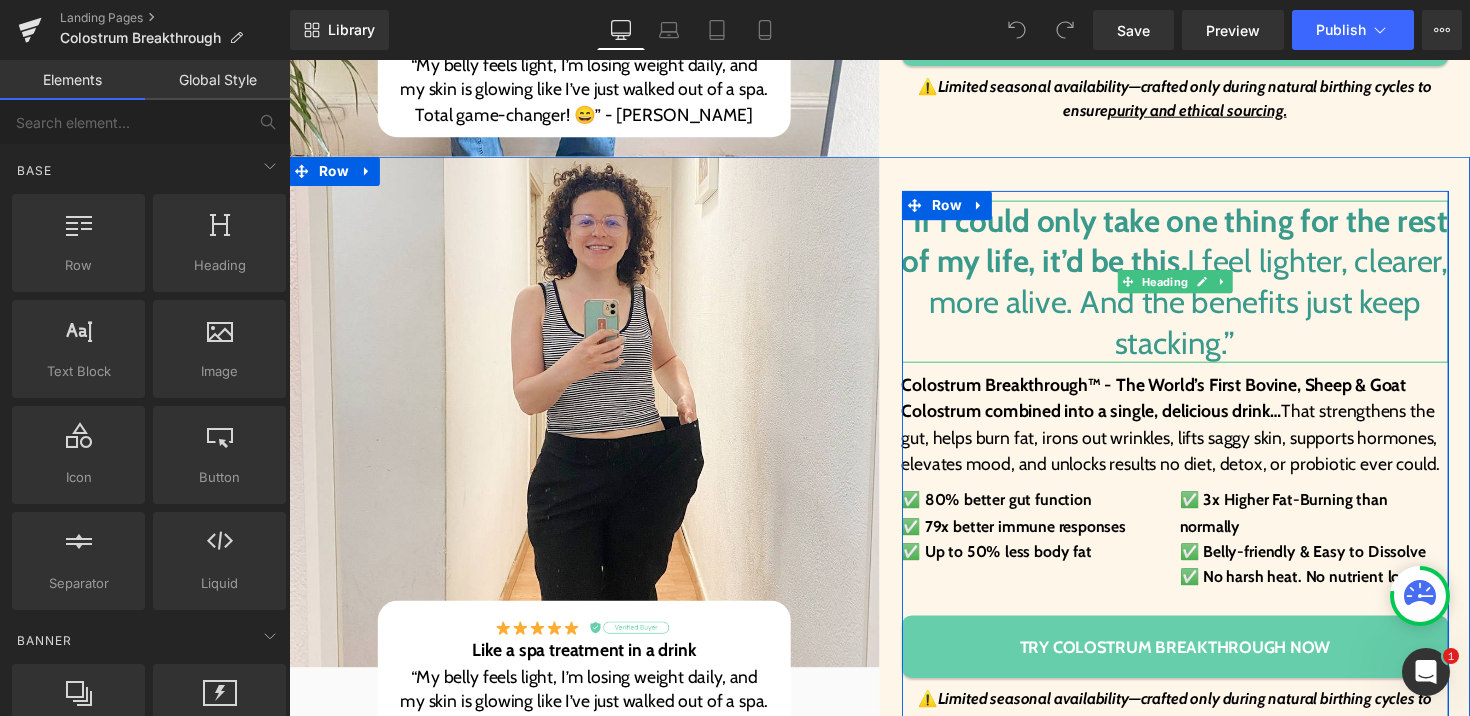 click on "“ If I could only take one thing for the rest of my life, it’d be this.  I feel lighter, clearer, more alive. And the benefits just keep stacking.”" at bounding box center (1197, 287) 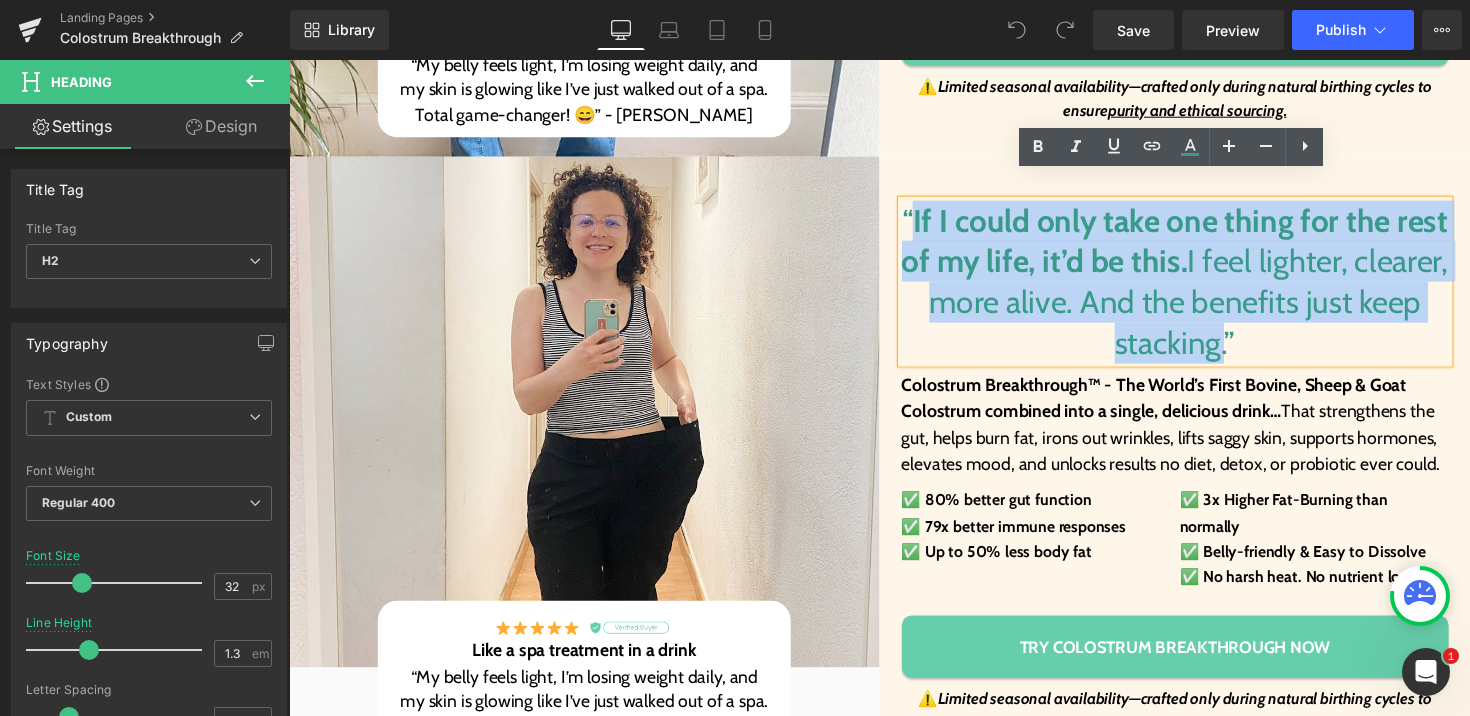 drag, startPoint x: 1285, startPoint y: 324, endPoint x: 931, endPoint y: 206, distance: 373.14877 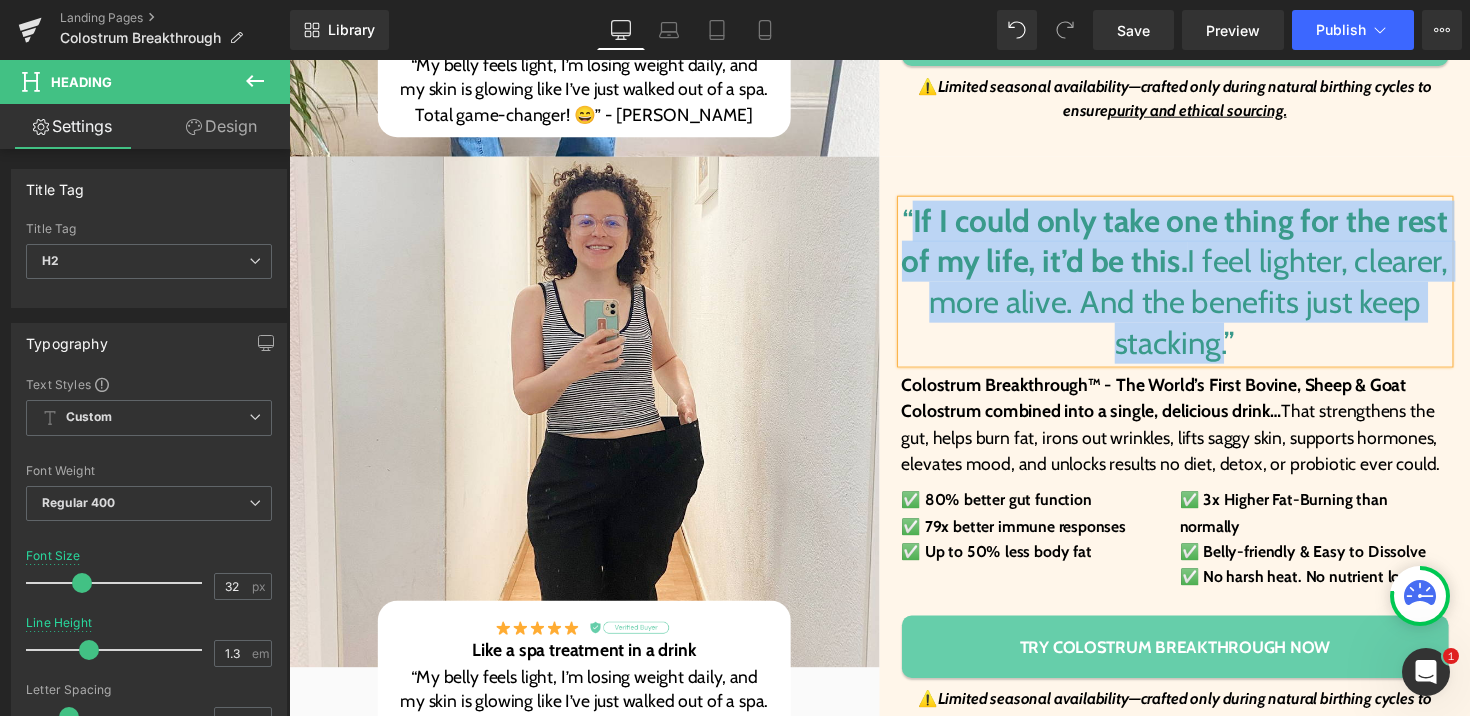 paste 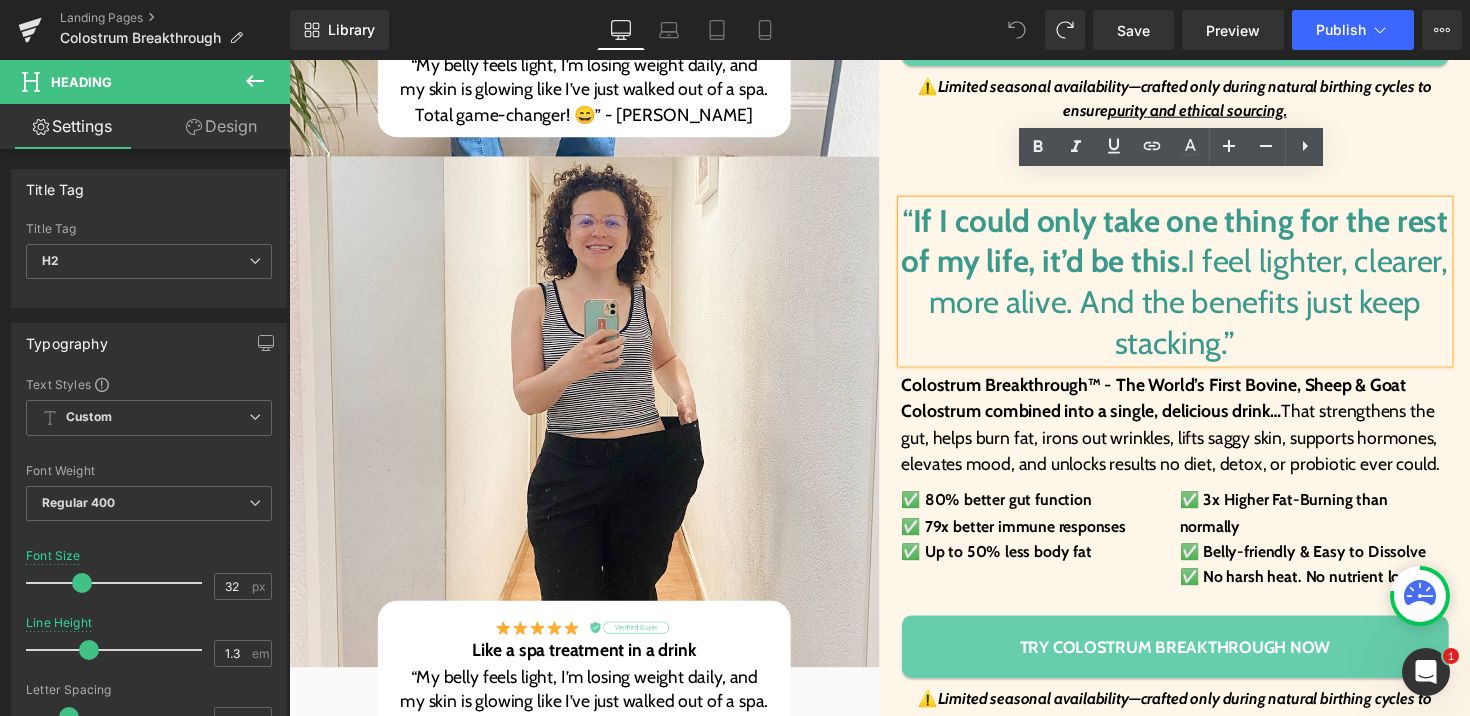 click on "“ If I could only take one thing for the rest of my life, it’d be this.  I feel lighter, clearer, more alive. And the benefits just keep stacking.”" at bounding box center (1197, 287) 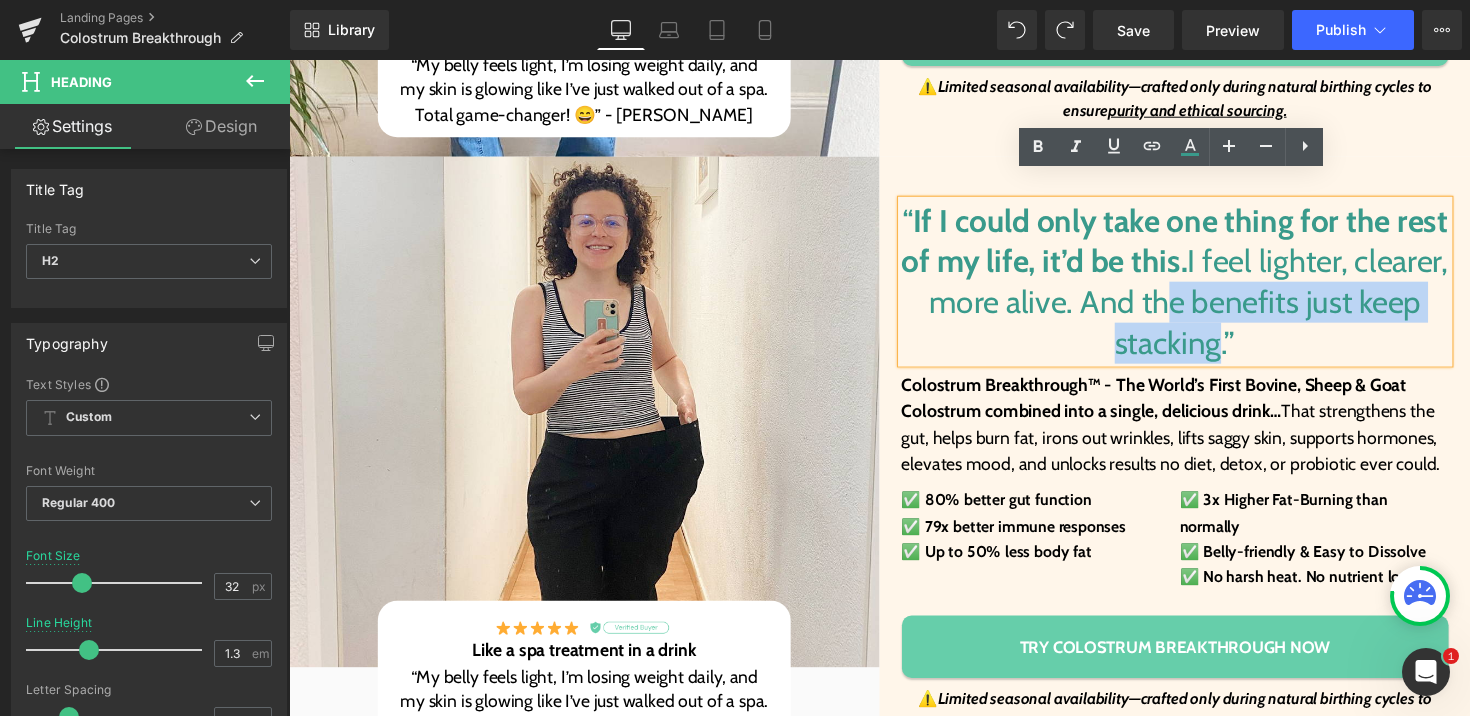 drag, startPoint x: 1276, startPoint y: 323, endPoint x: 1276, endPoint y: 279, distance: 44 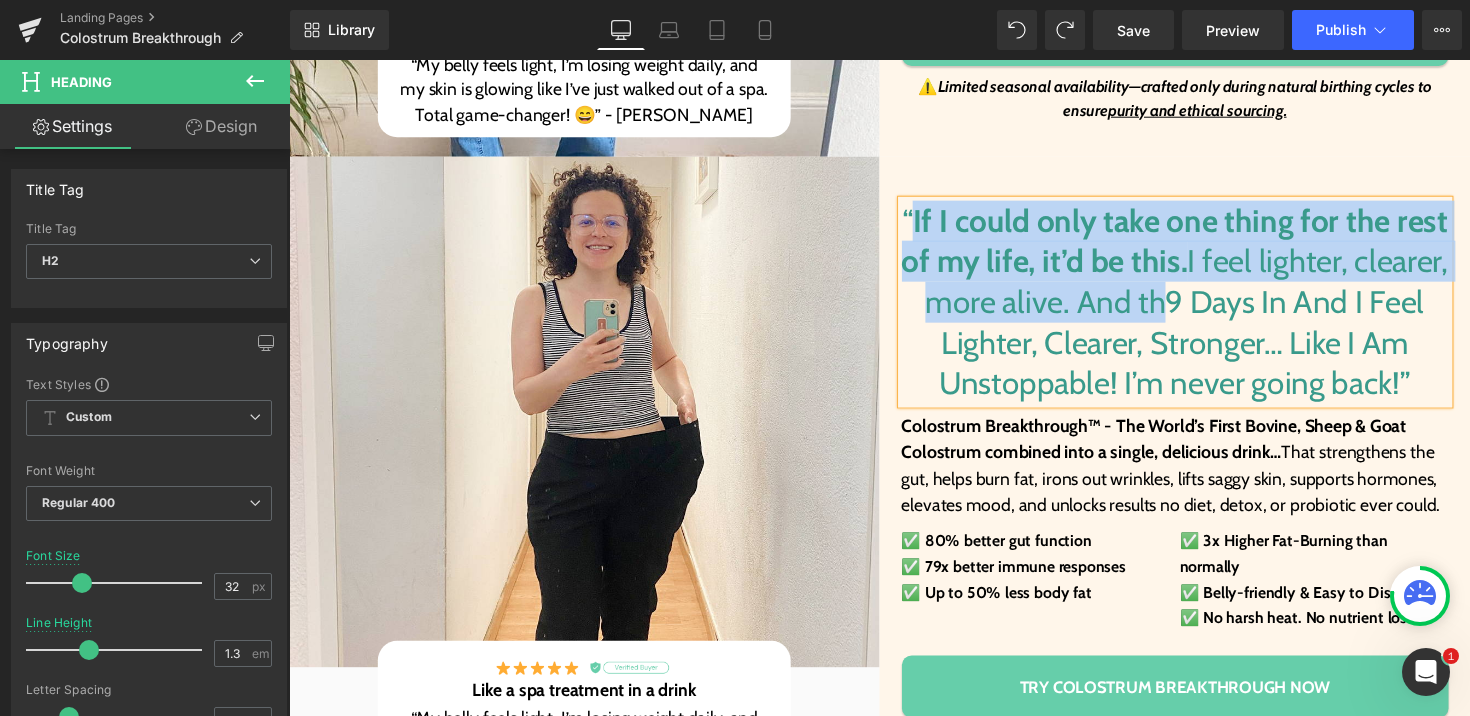 drag, startPoint x: 1266, startPoint y: 282, endPoint x: 935, endPoint y: 188, distance: 344.08865 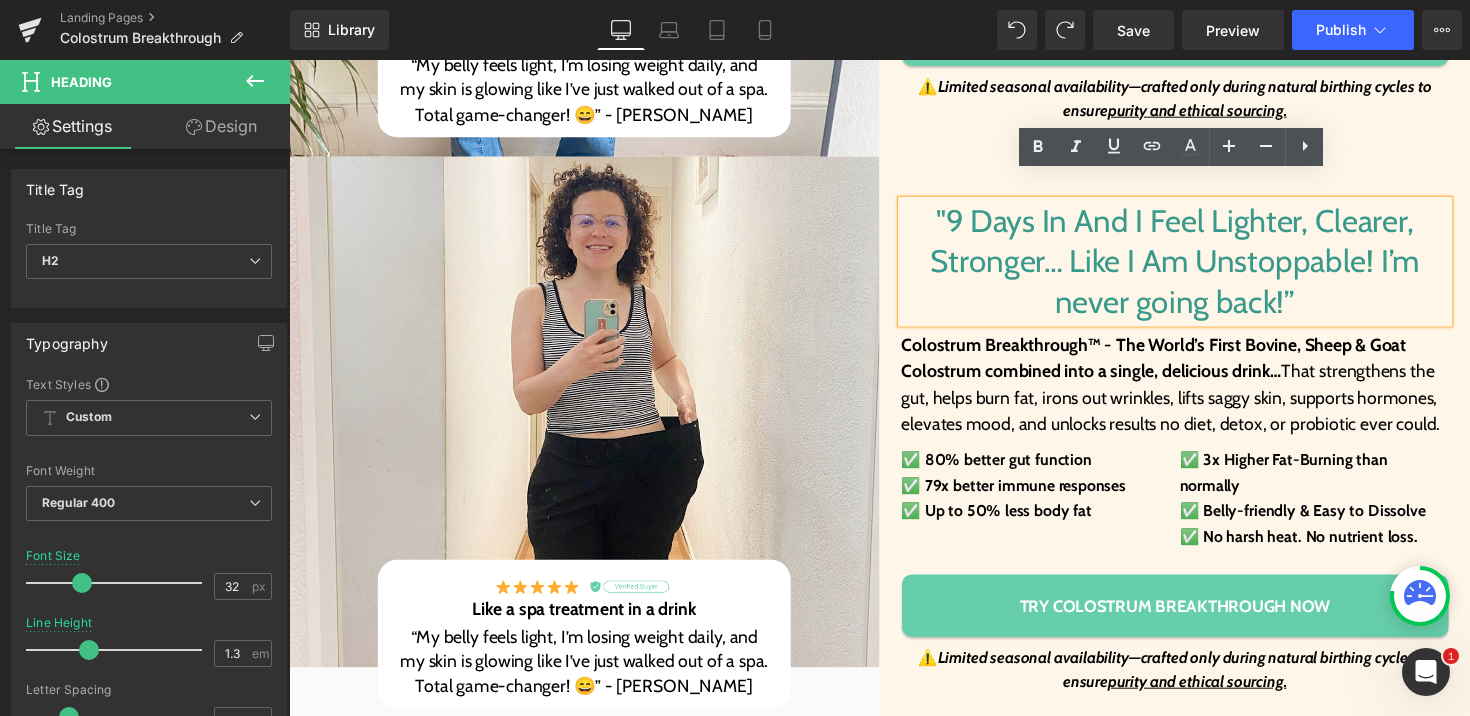click on "Row" at bounding box center (963, 210) 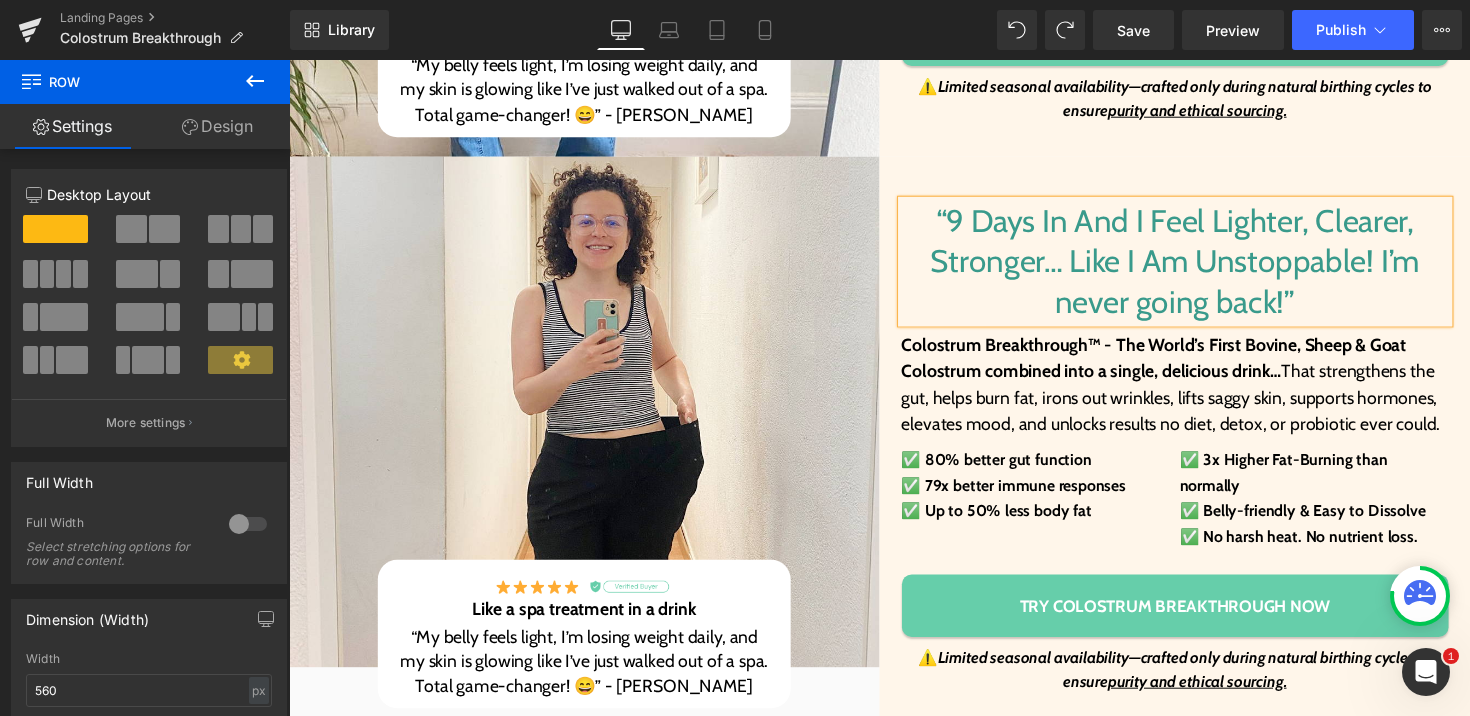 click on "“9 Days In And I Feel Lighter, Clearer, Stronger… Like I Am Unstoppable! I’m never going back!”" at bounding box center (1197, 266) 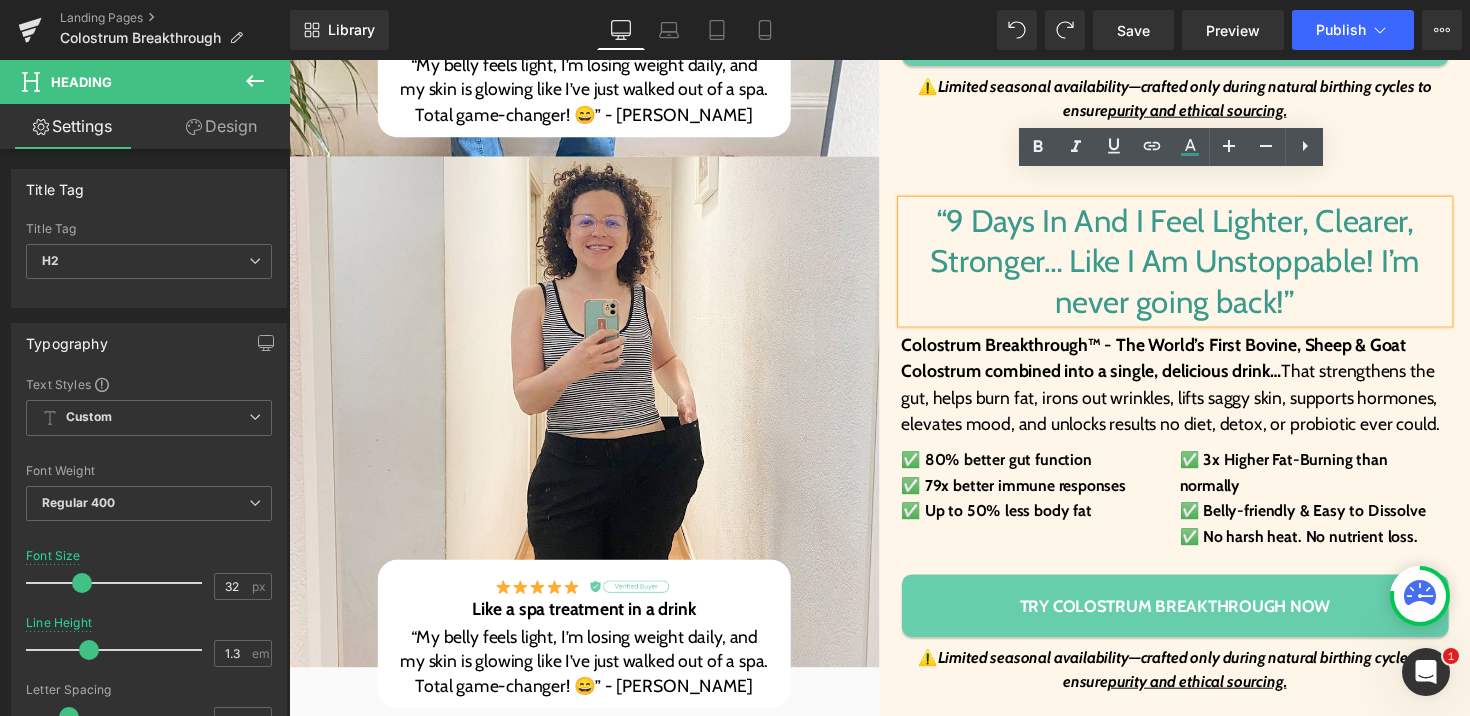 drag, startPoint x: 1324, startPoint y: 281, endPoint x: 930, endPoint y: 201, distance: 402.0398 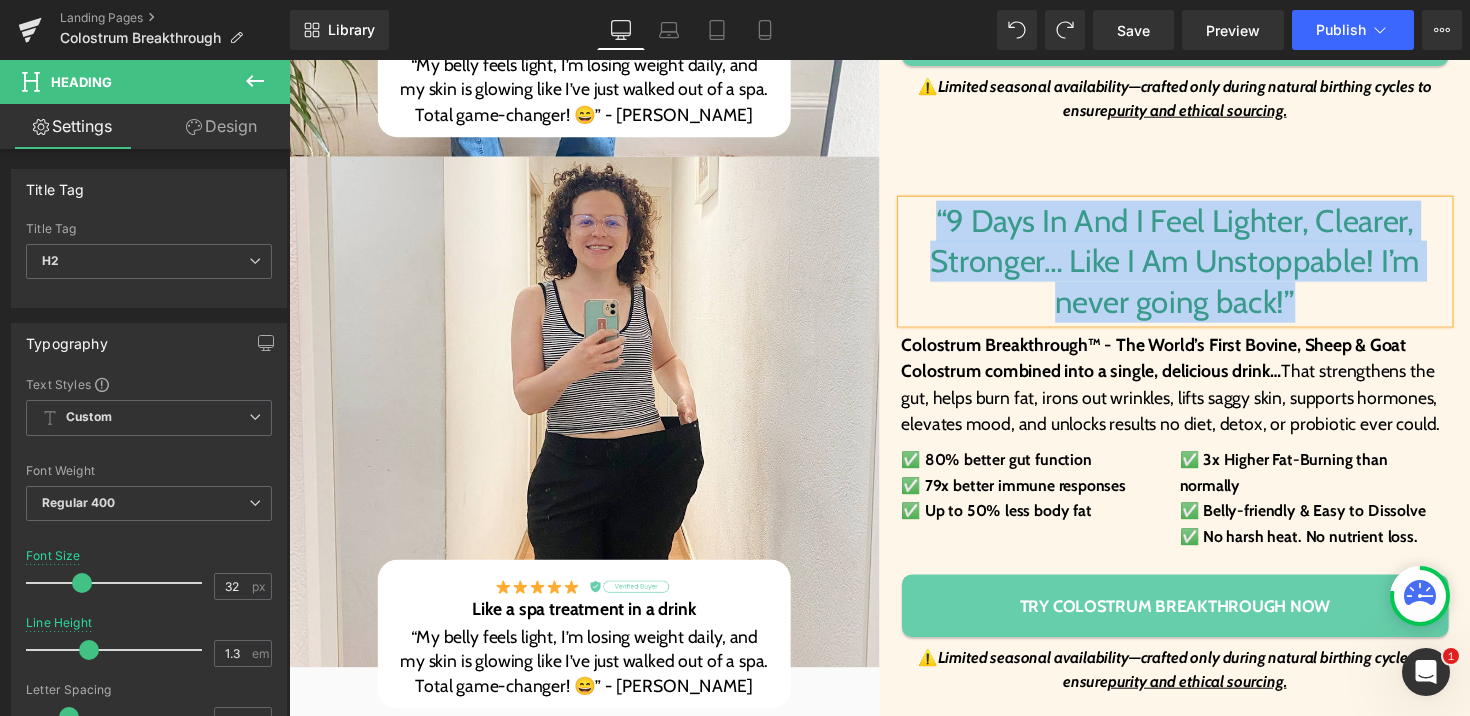 copy on "“9 Days In And I Feel Lighter, Clearer, Stronger… Like I Am Unstoppable! I’m never going back!”" 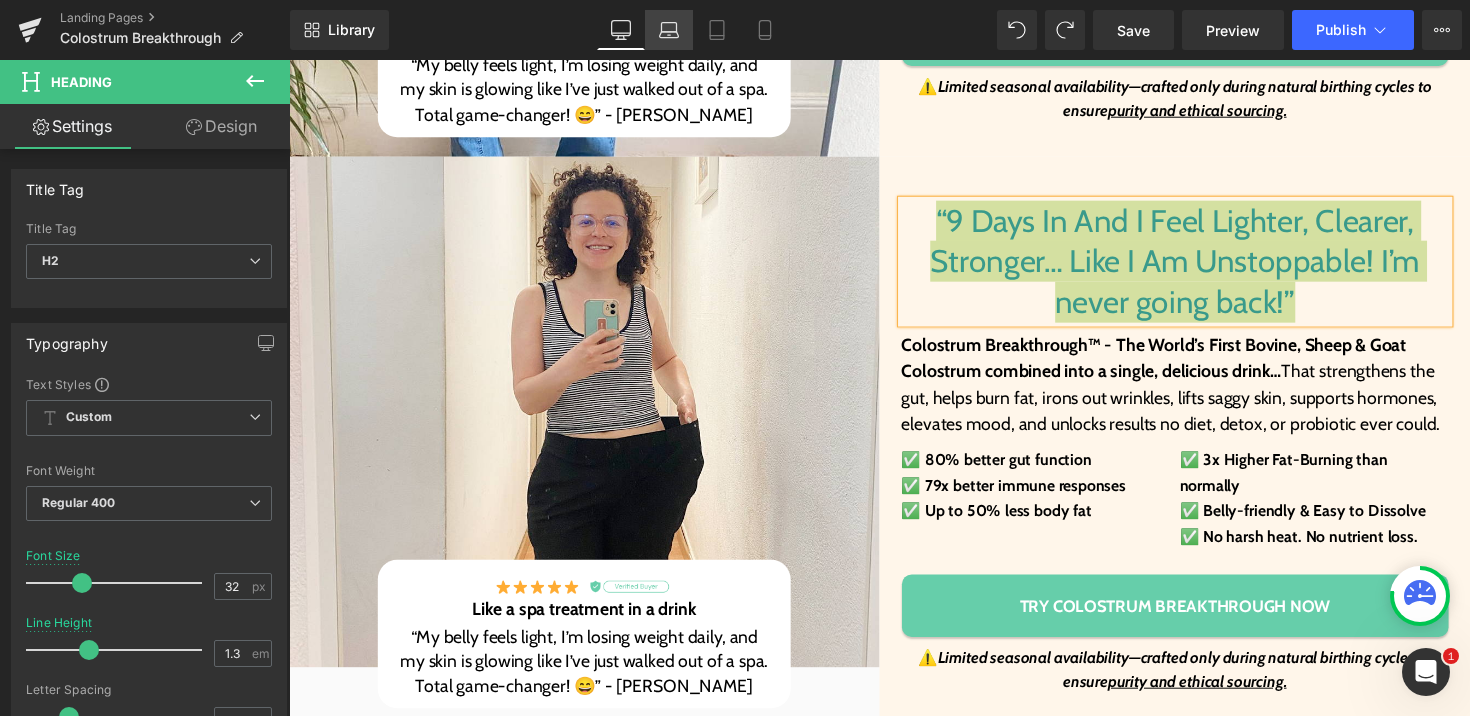click on "Laptop" at bounding box center [669, 30] 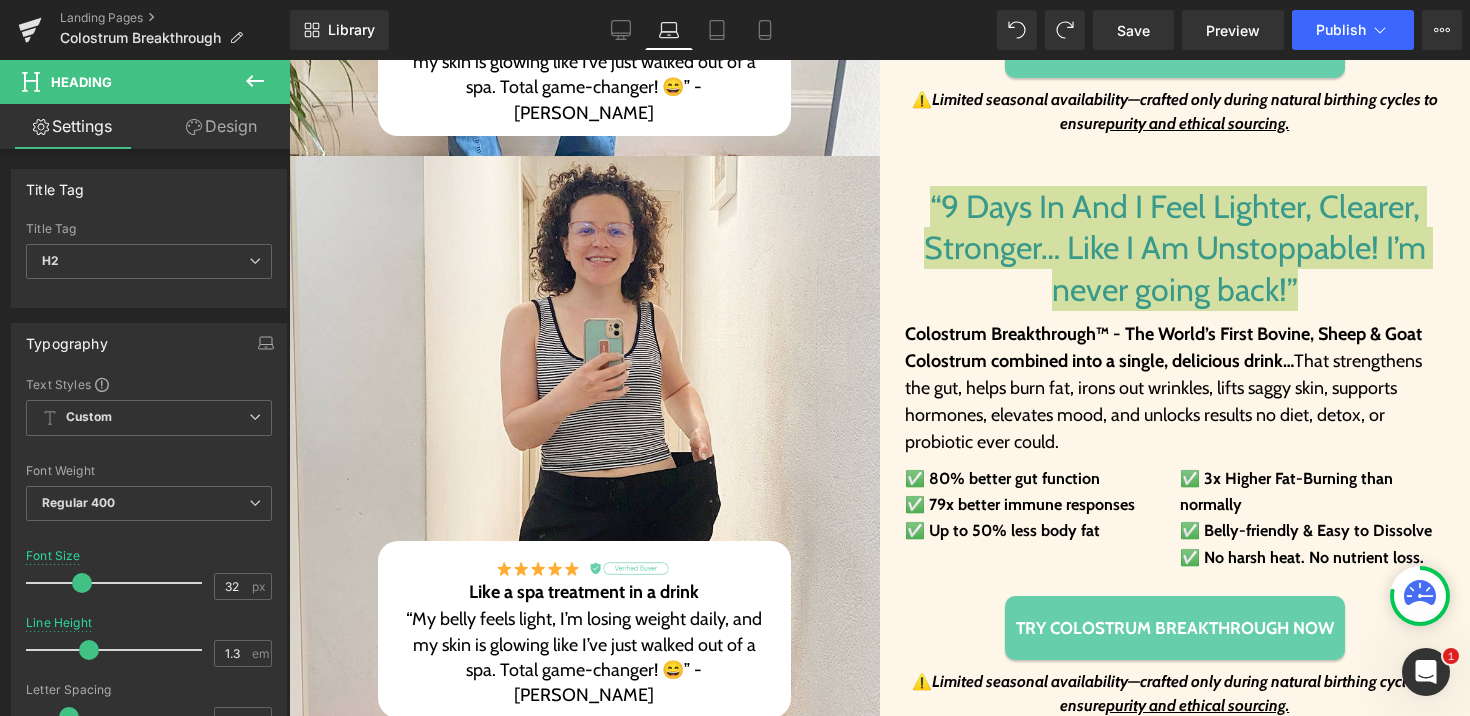 scroll, scrollTop: 755, scrollLeft: 0, axis: vertical 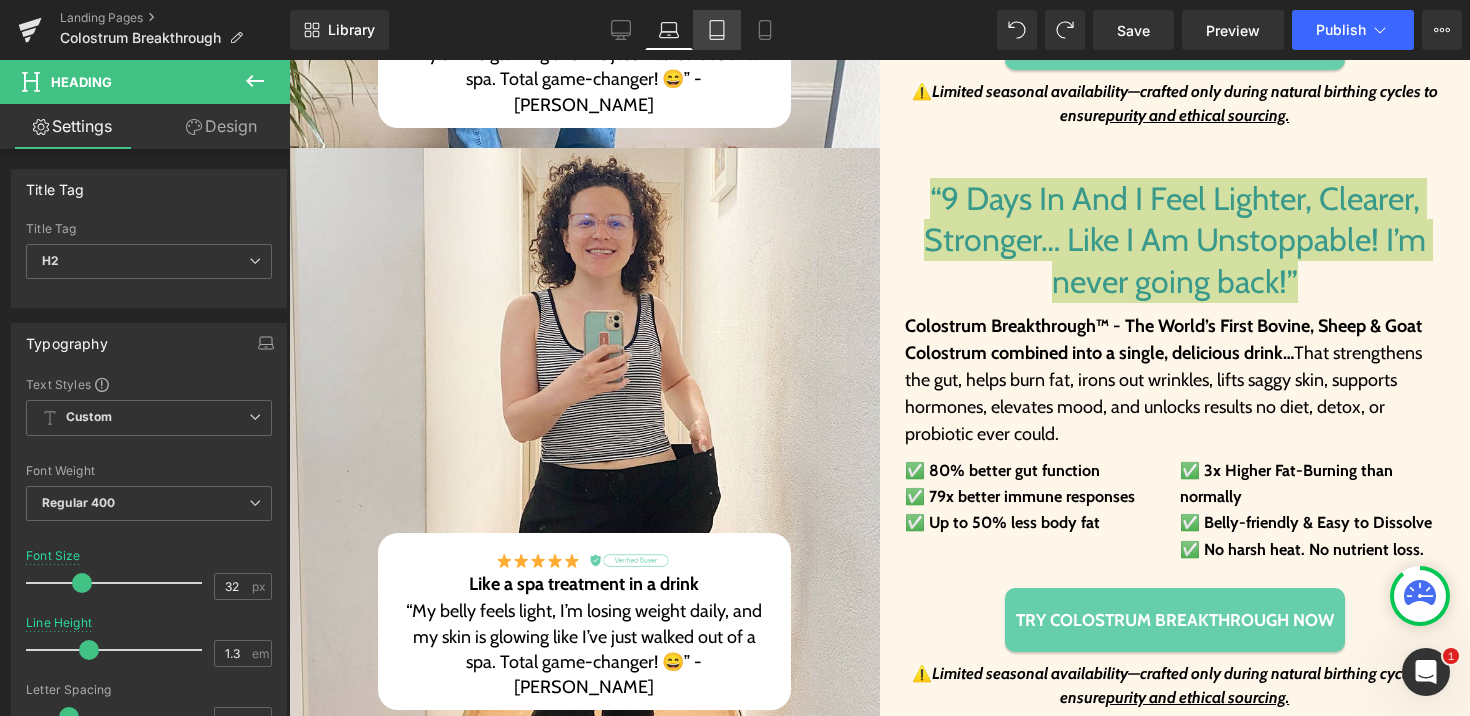 click on "Tablet" at bounding box center (717, 30) 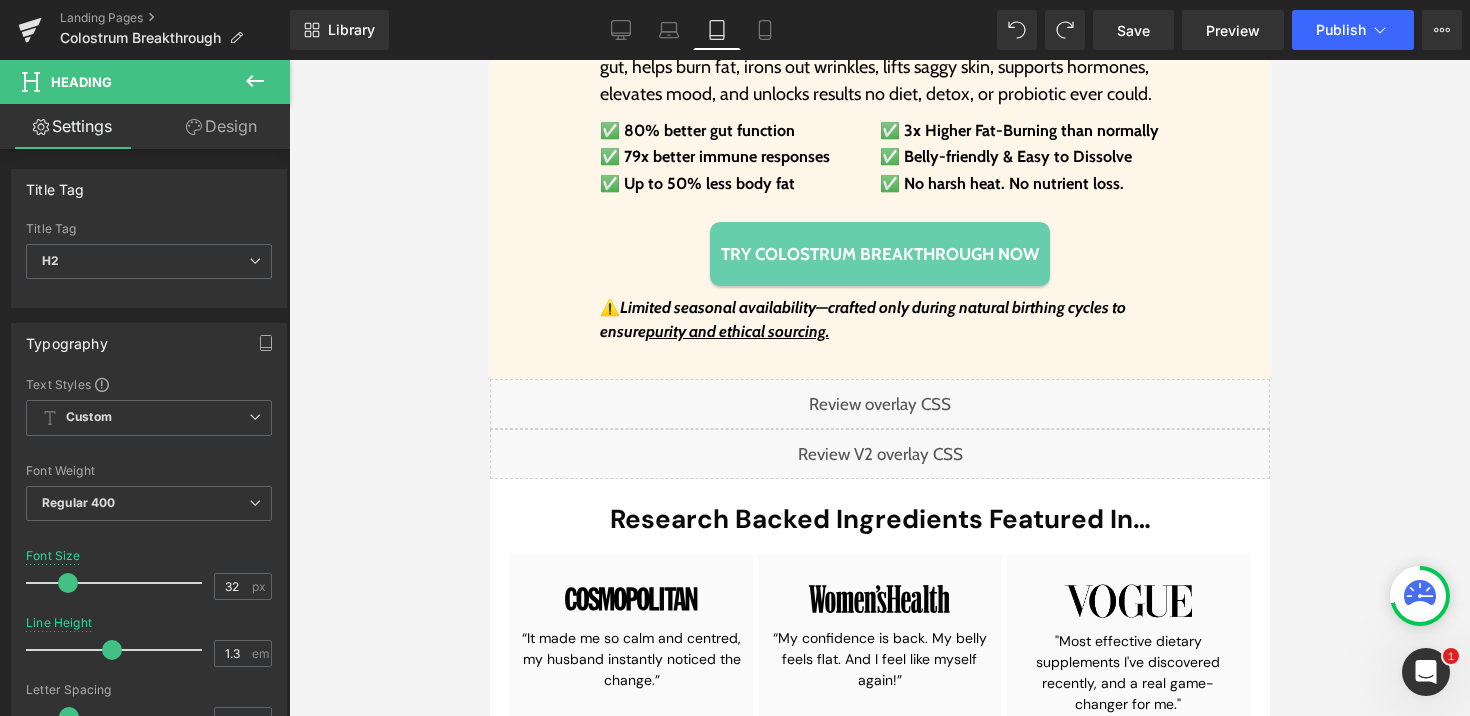 scroll, scrollTop: 1898, scrollLeft: 0, axis: vertical 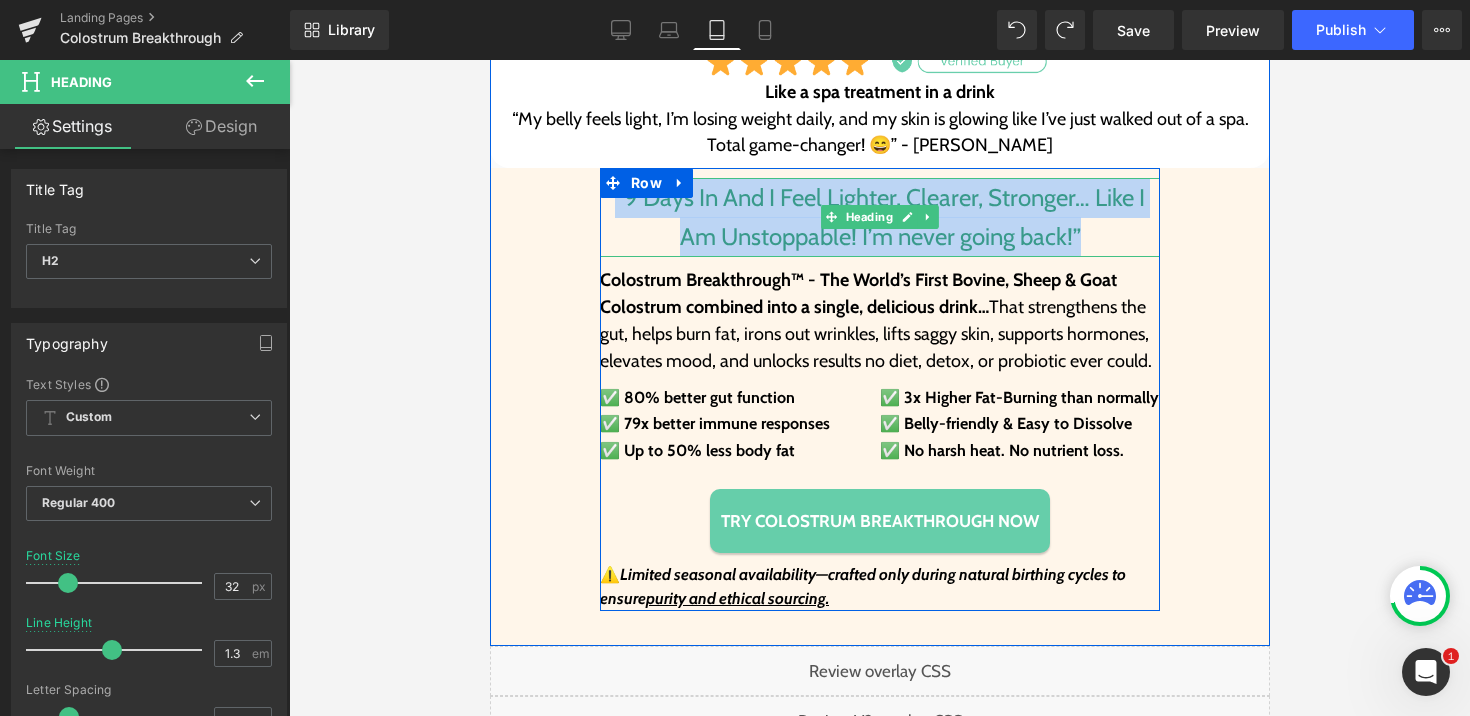 click on "“9 Days In And I Feel Lighter, Clearer, Stronger… Like I Am Unstoppable! I’m never going back!”" at bounding box center [879, 217] 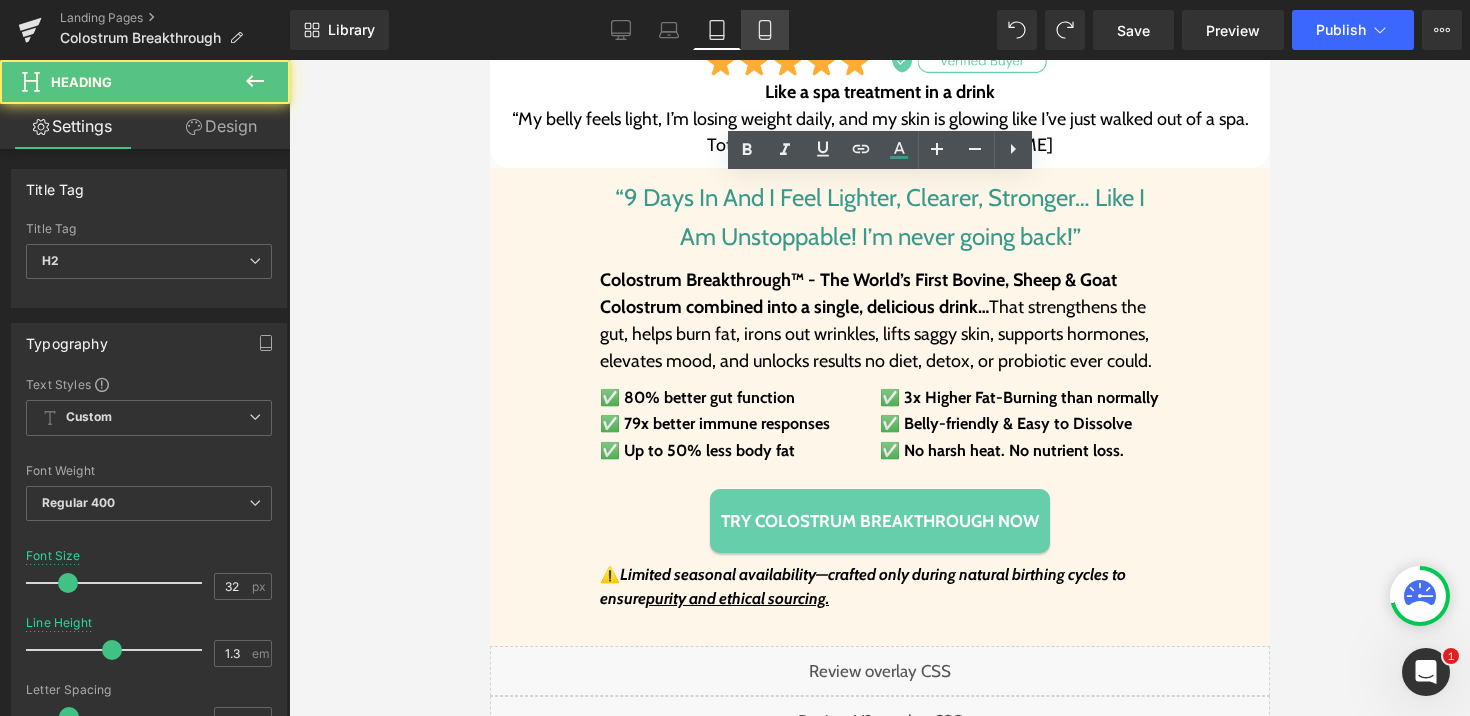 click on "Mobile" at bounding box center [765, 30] 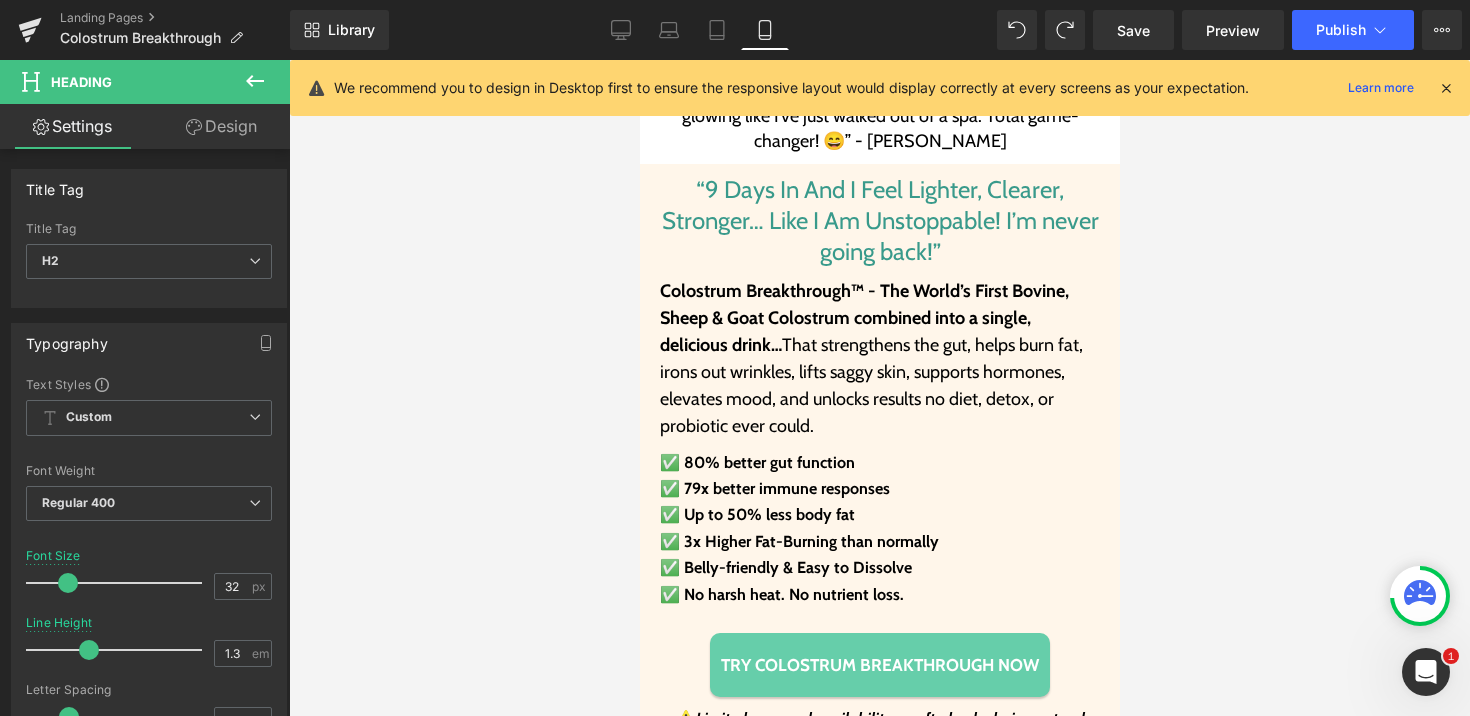 scroll, scrollTop: 1800, scrollLeft: 0, axis: vertical 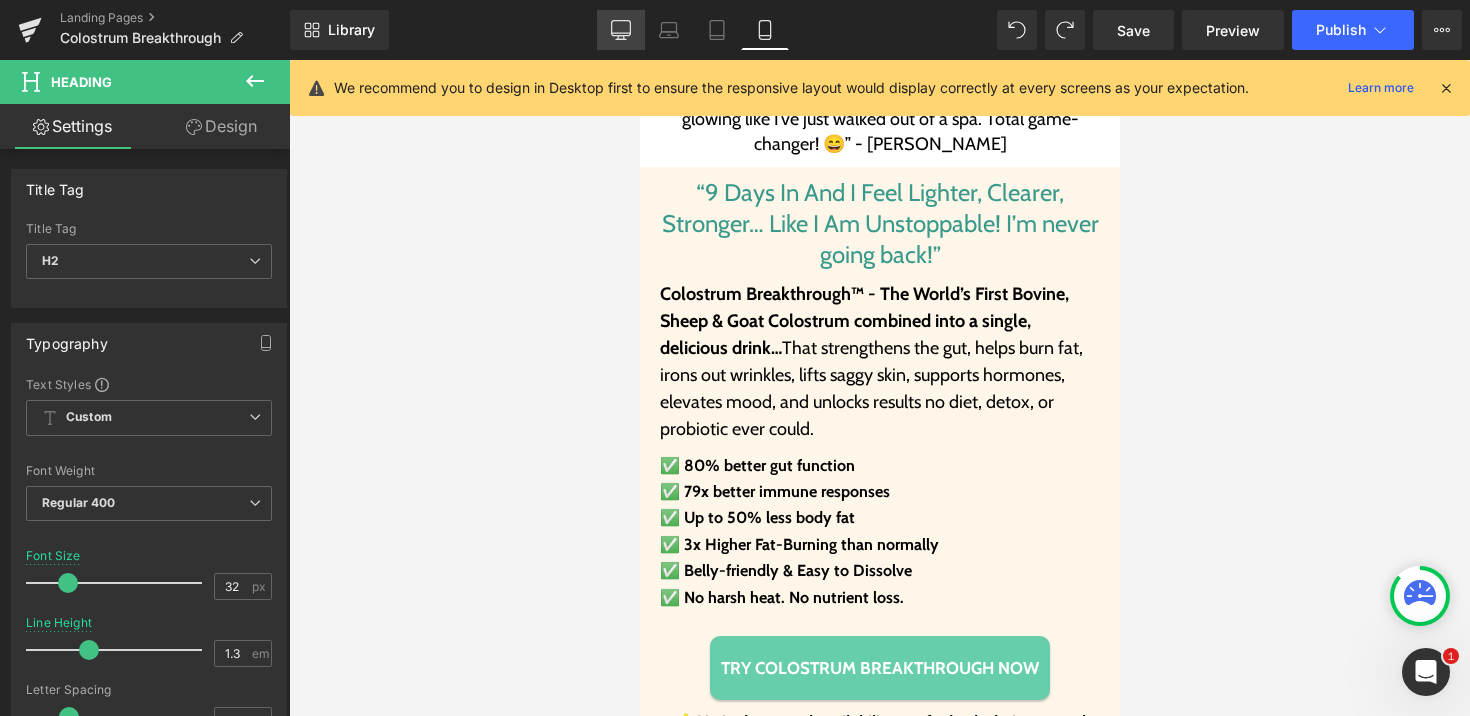 click 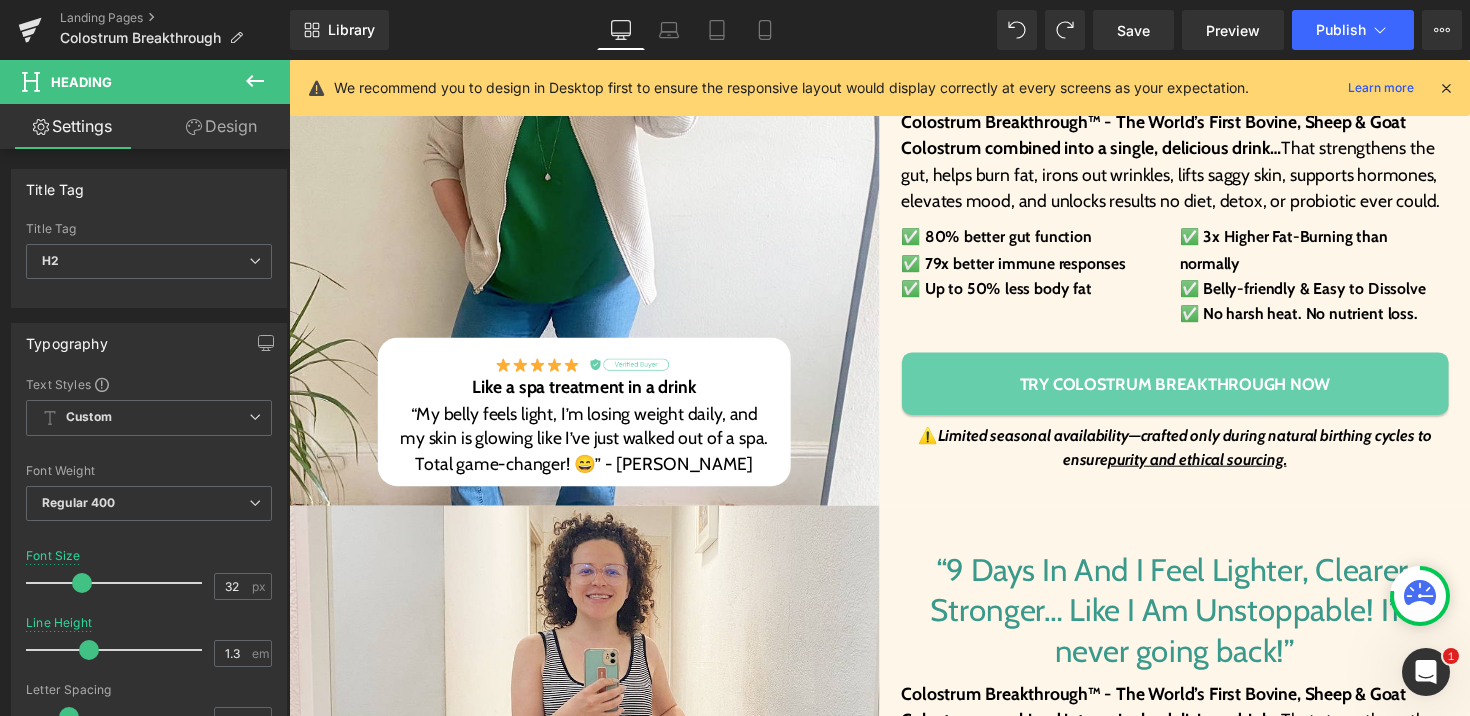 scroll, scrollTop: 797, scrollLeft: 0, axis: vertical 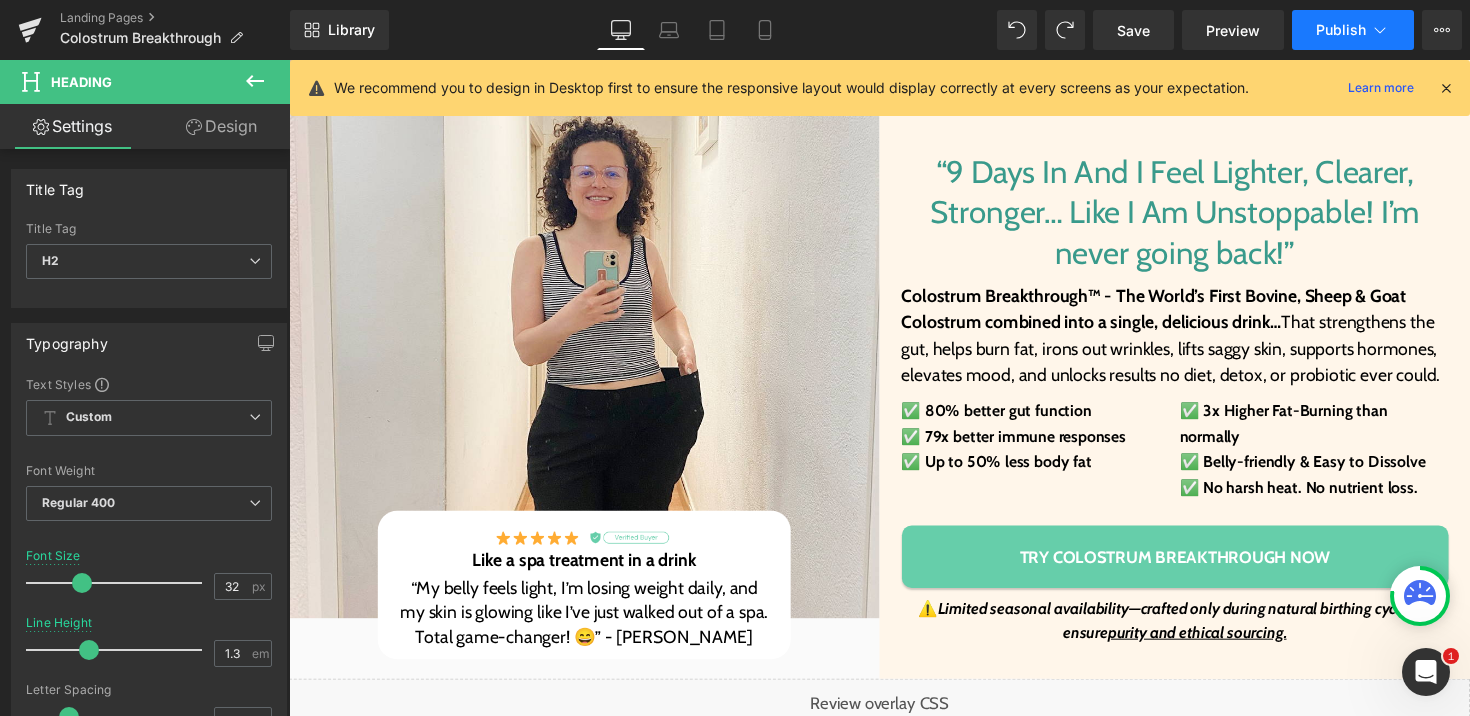 click on "Publish" at bounding box center [1341, 30] 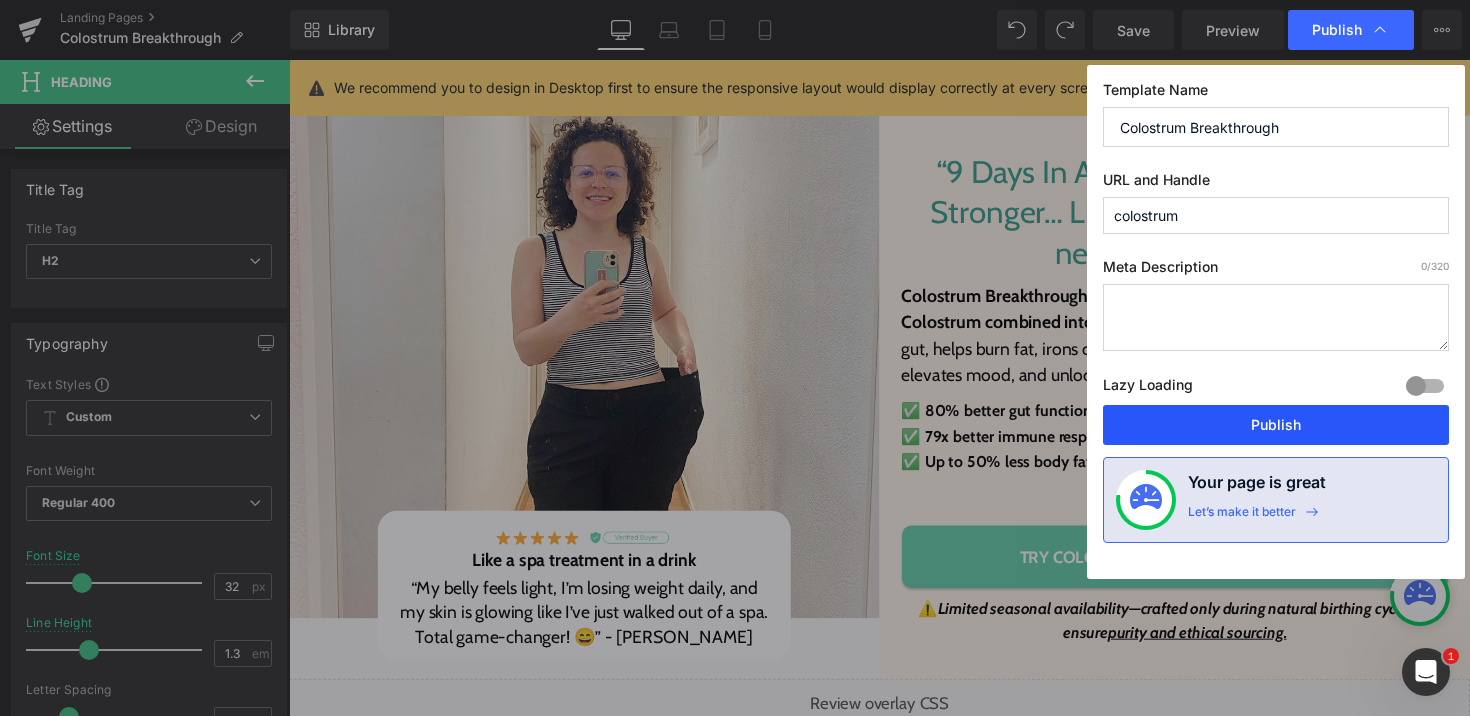click on "Publish" at bounding box center (1276, 425) 